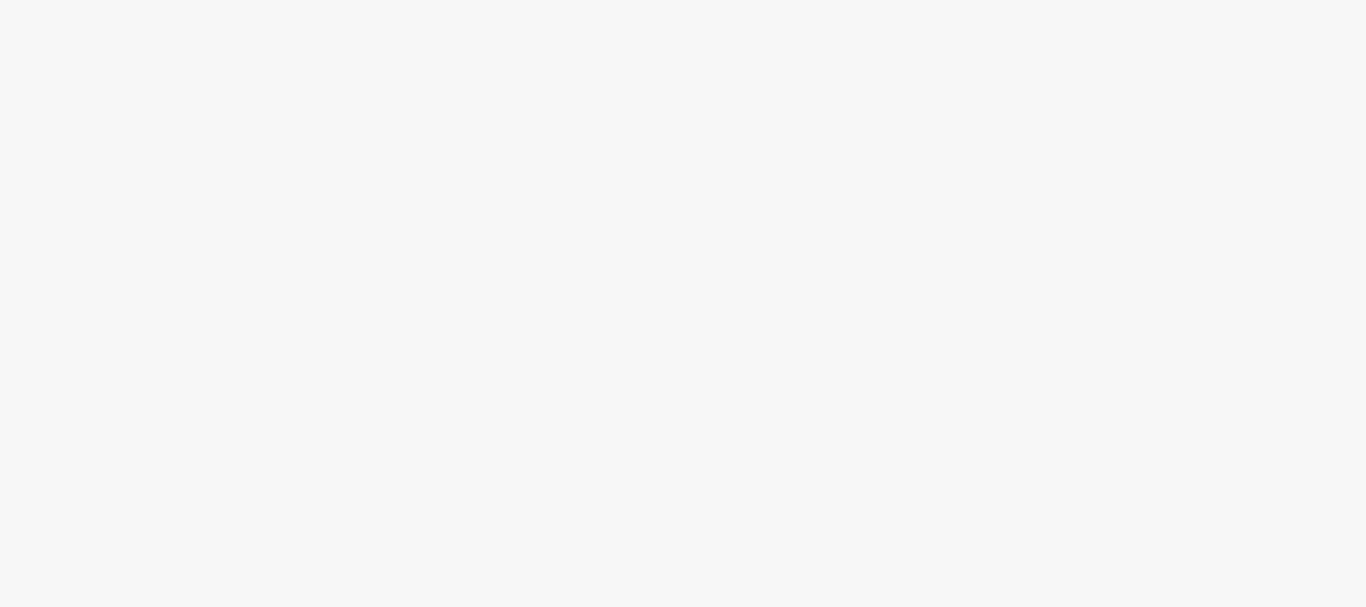 scroll, scrollTop: 0, scrollLeft: 0, axis: both 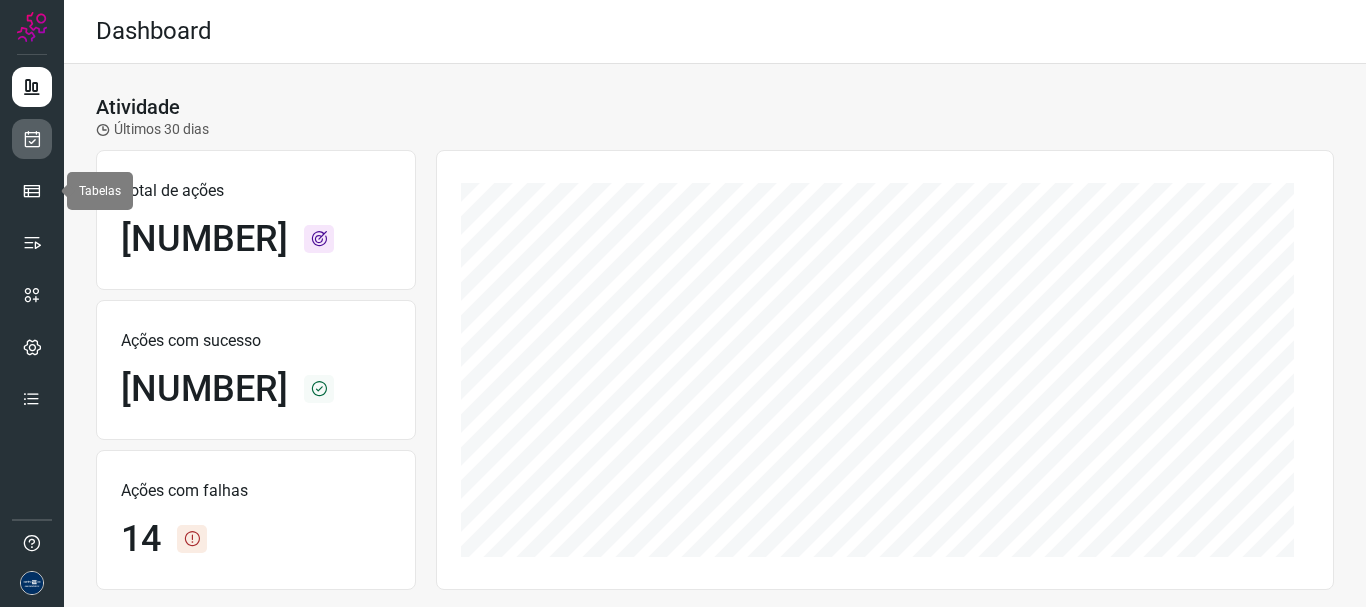 click at bounding box center (32, 139) 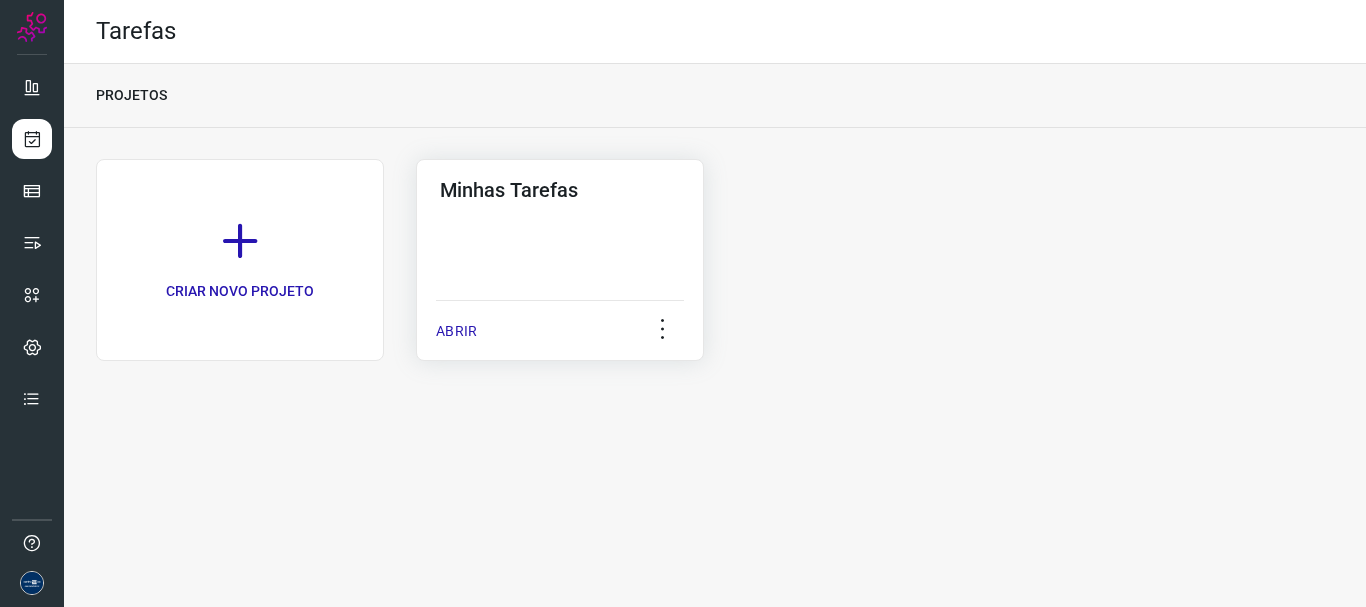 click on "ABRIR" at bounding box center (560, 325) 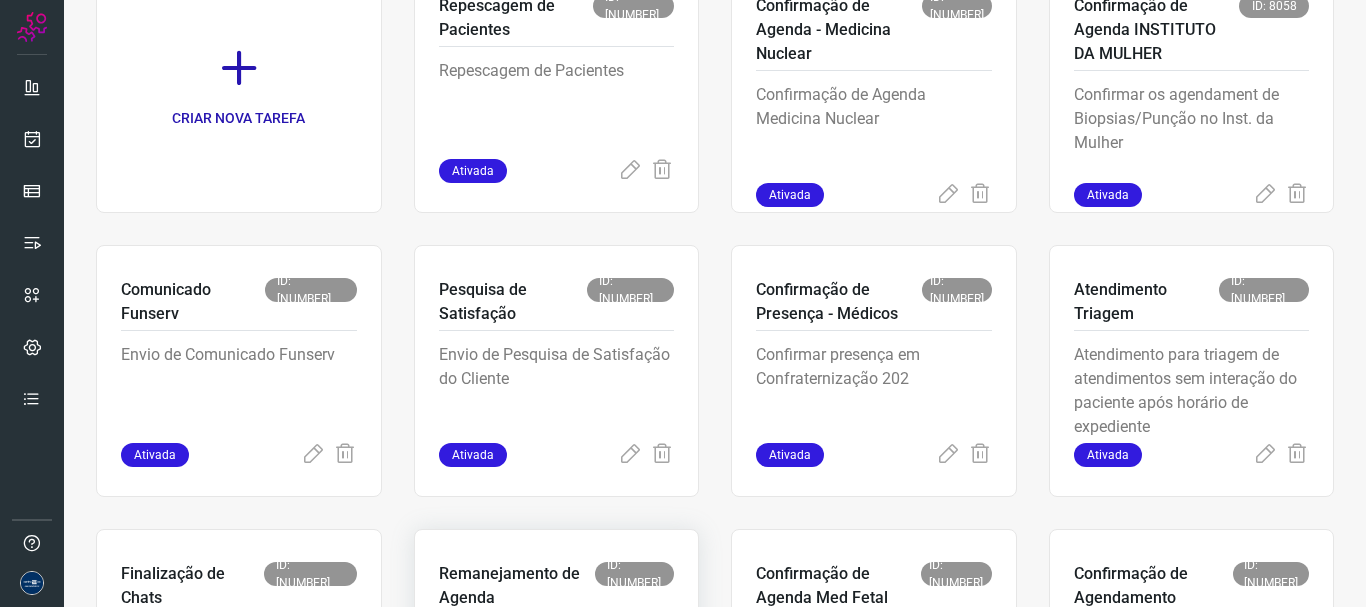 scroll, scrollTop: 422, scrollLeft: 0, axis: vertical 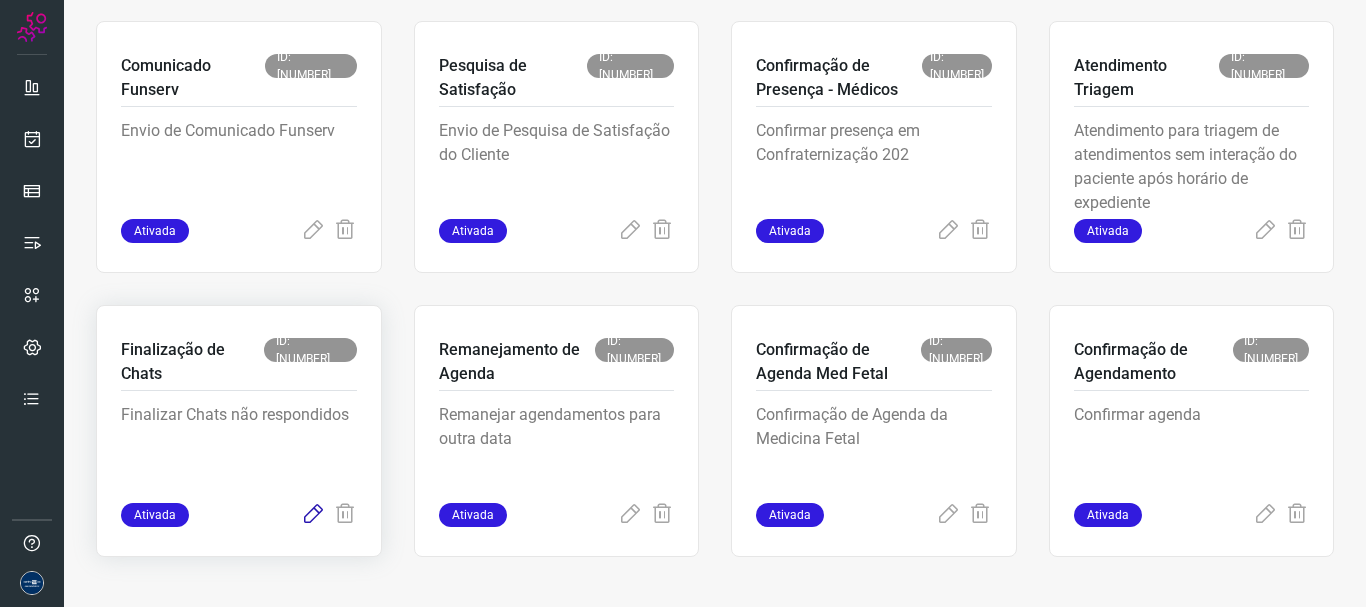 click at bounding box center [313, 515] 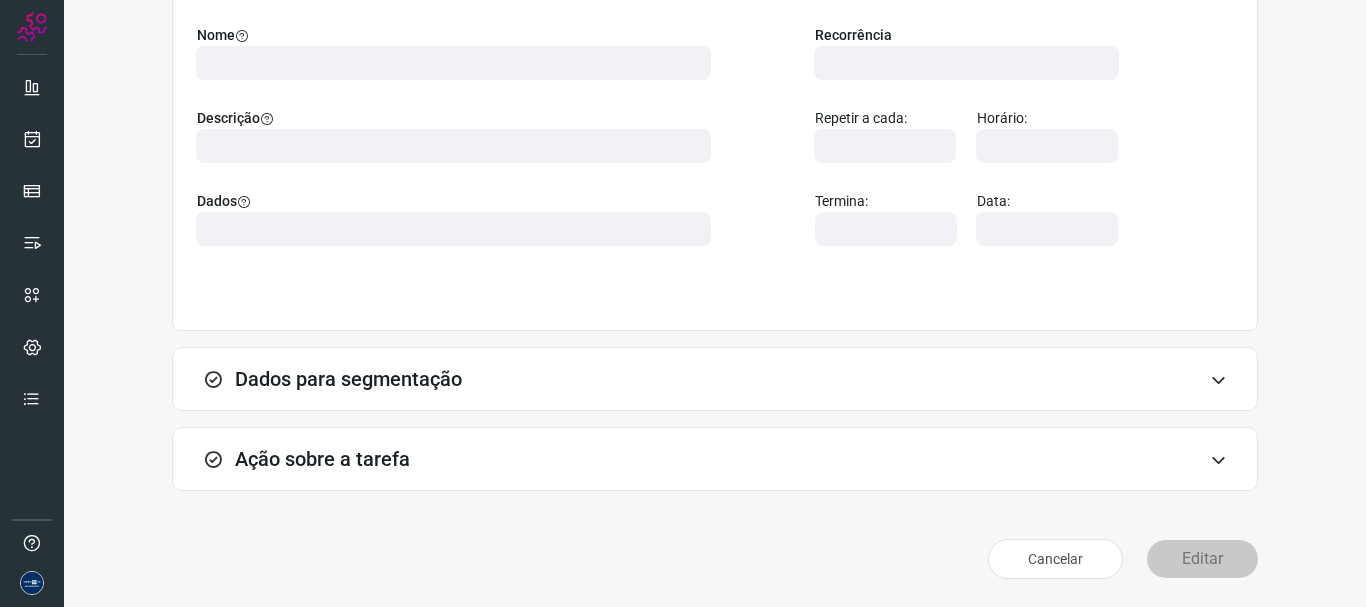 scroll, scrollTop: 174, scrollLeft: 0, axis: vertical 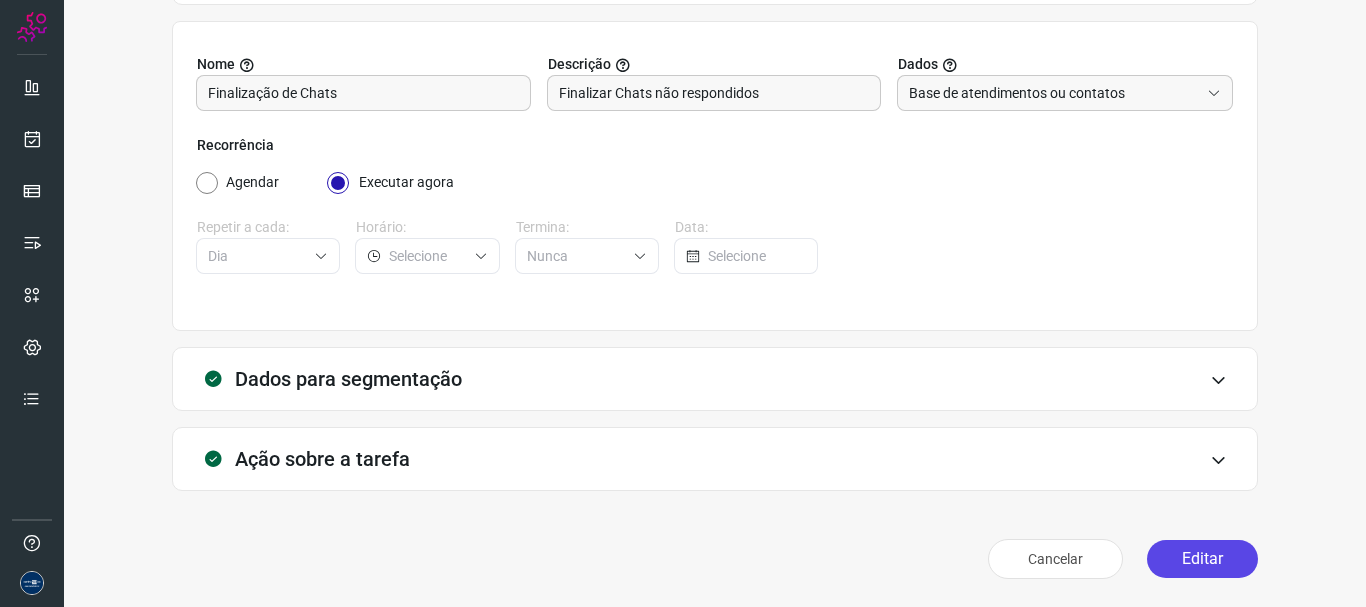 click on "Editar" at bounding box center (1202, 559) 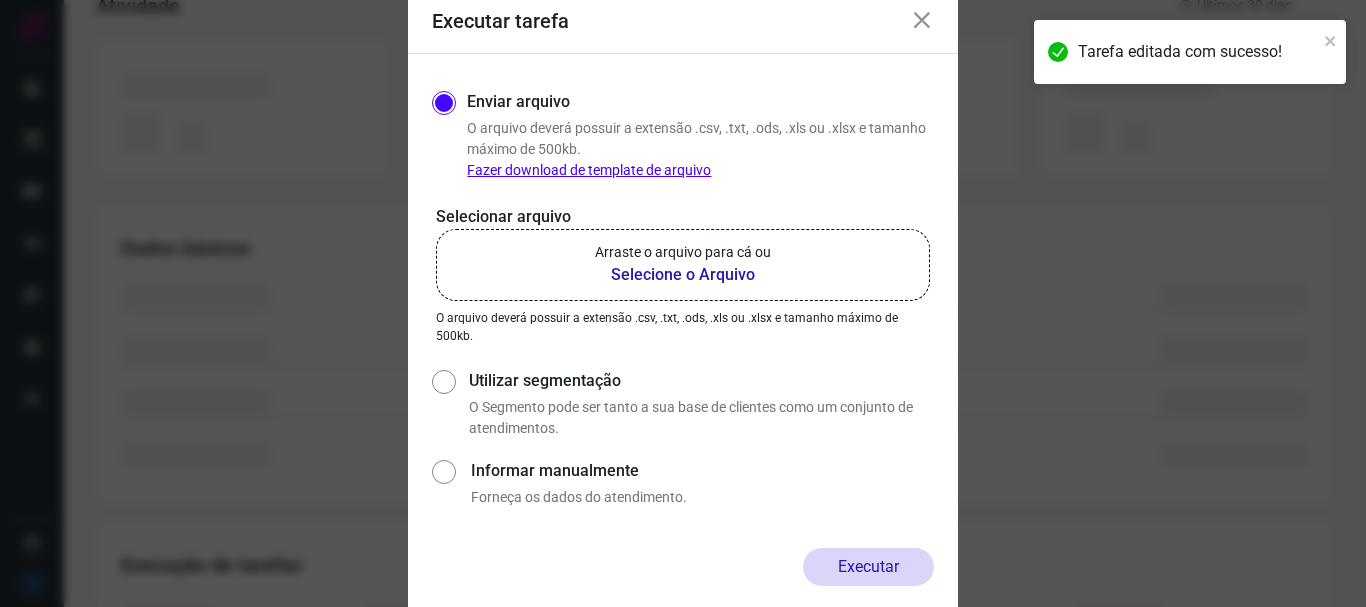 click on "Utilizar segmentação" at bounding box center (701, 381) 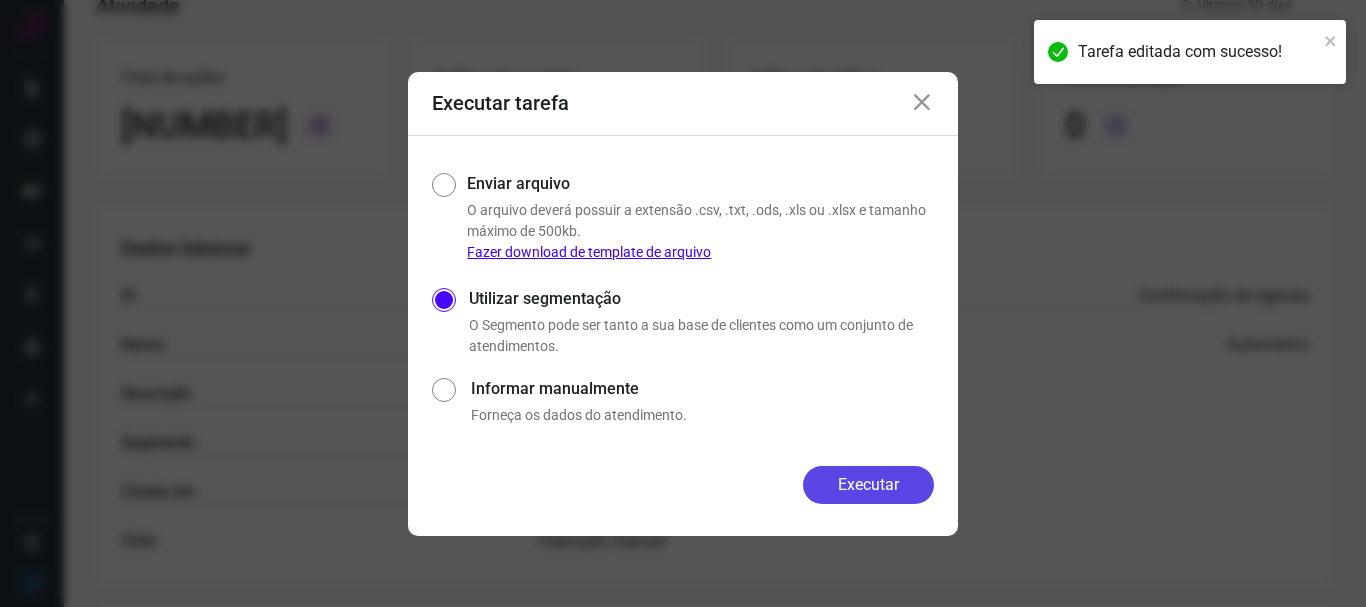 click on "Executar" at bounding box center [868, 485] 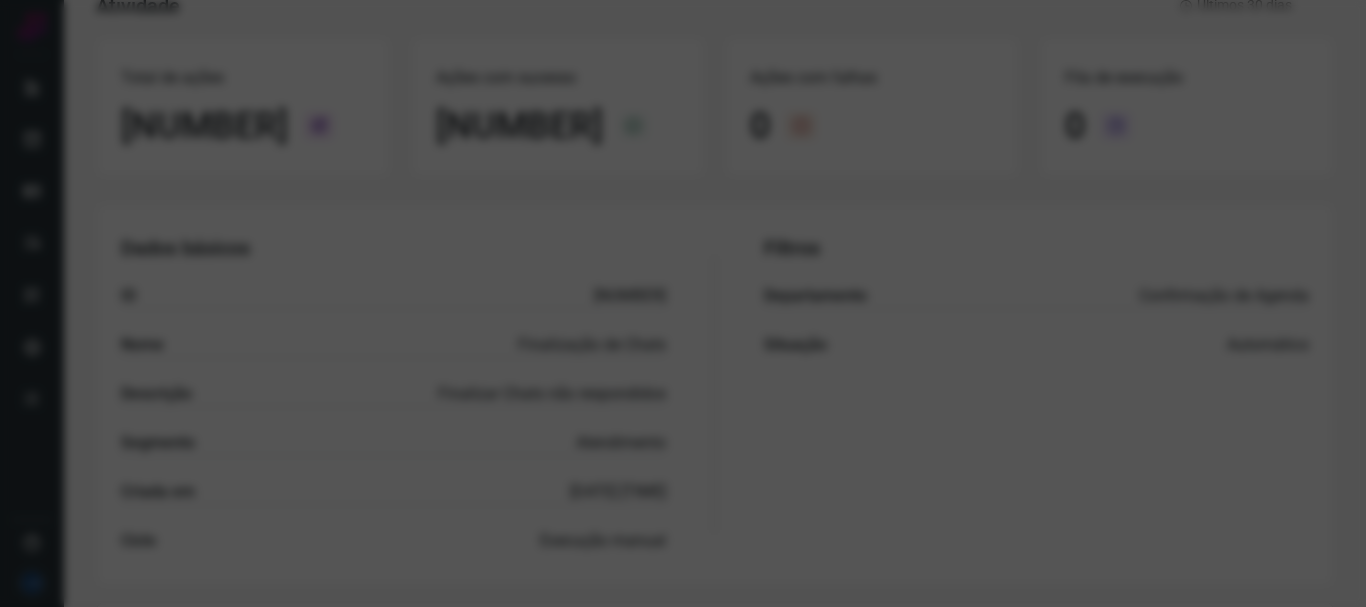 click at bounding box center (683, 303) 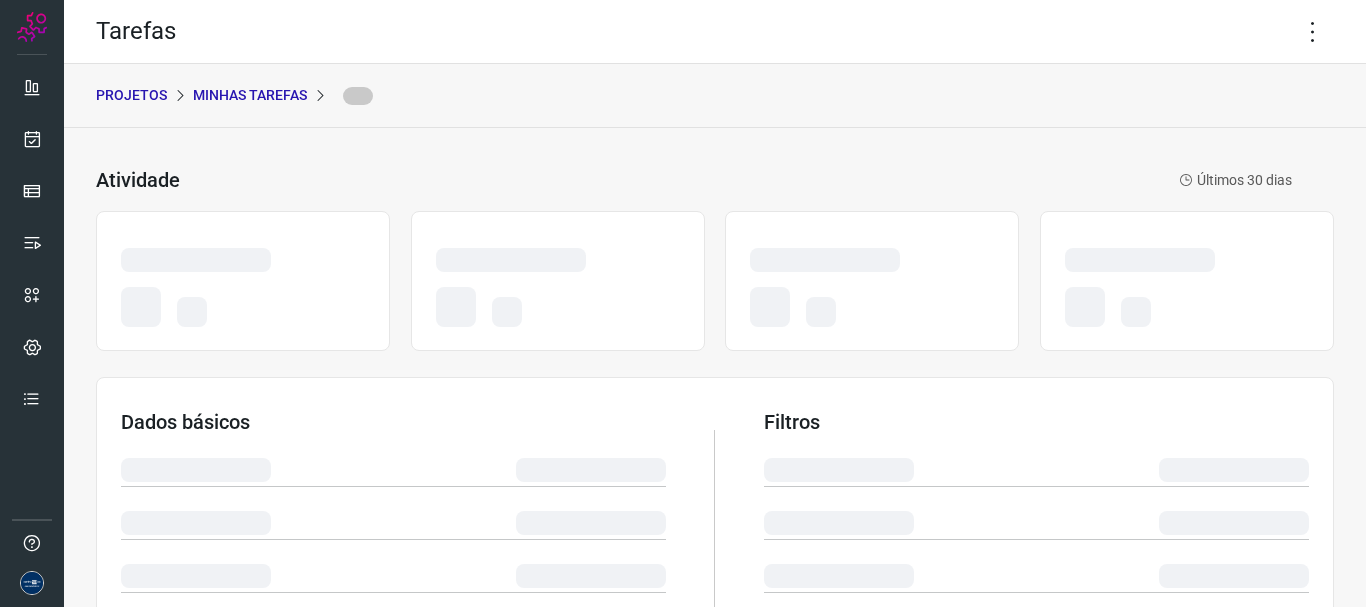 scroll, scrollTop: 0, scrollLeft: 0, axis: both 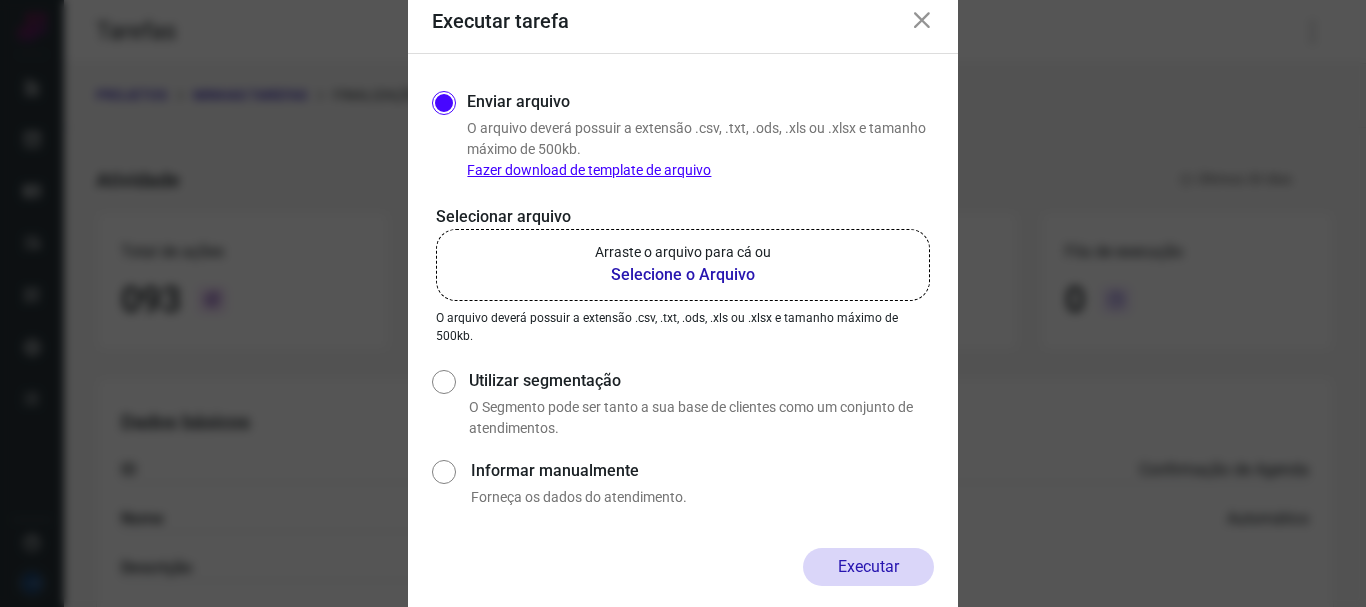 click at bounding box center (922, 21) 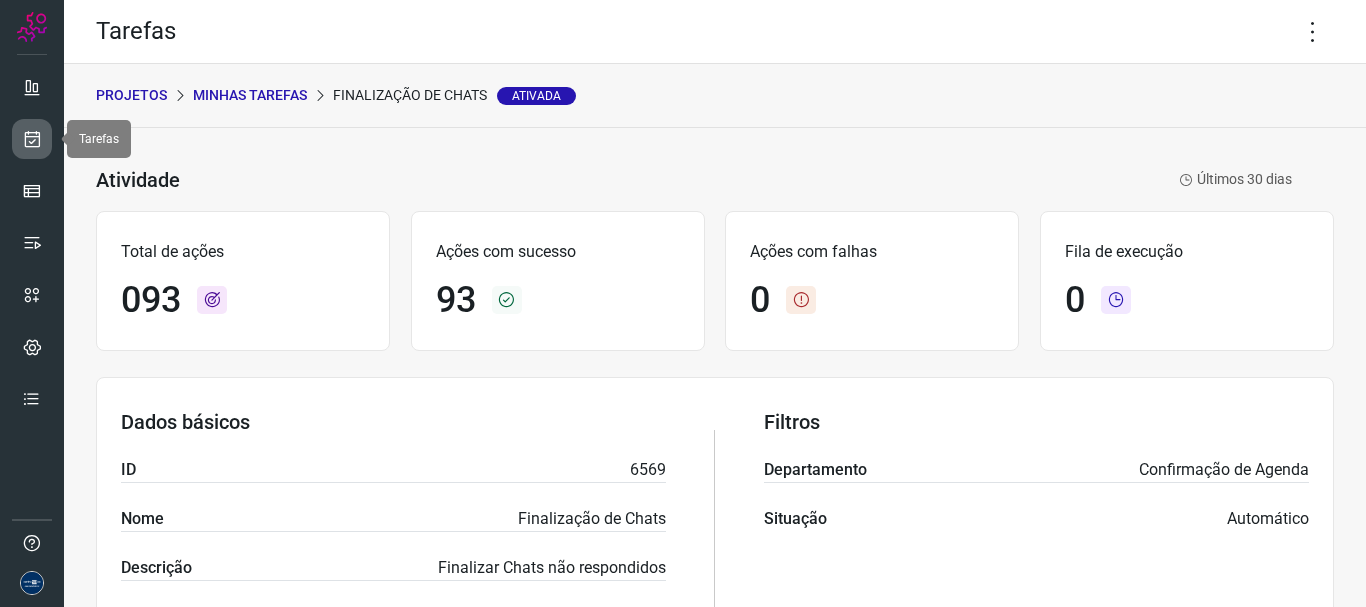 click at bounding box center (32, 139) 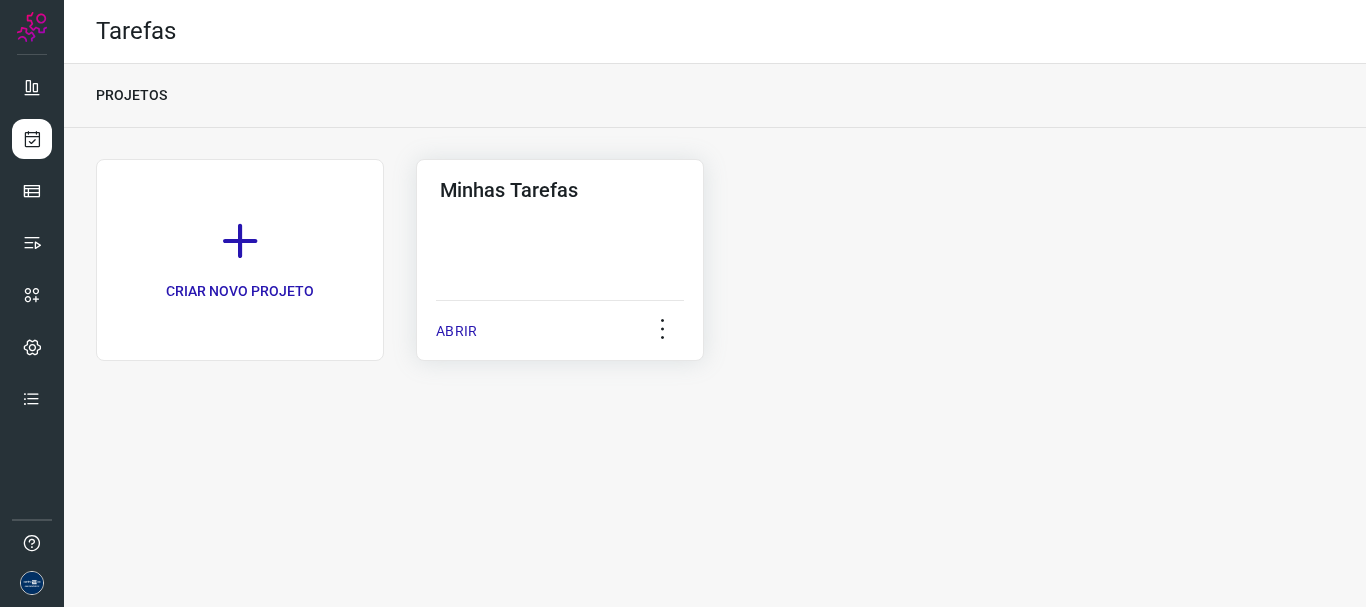 click on "ABRIR" at bounding box center (456, 331) 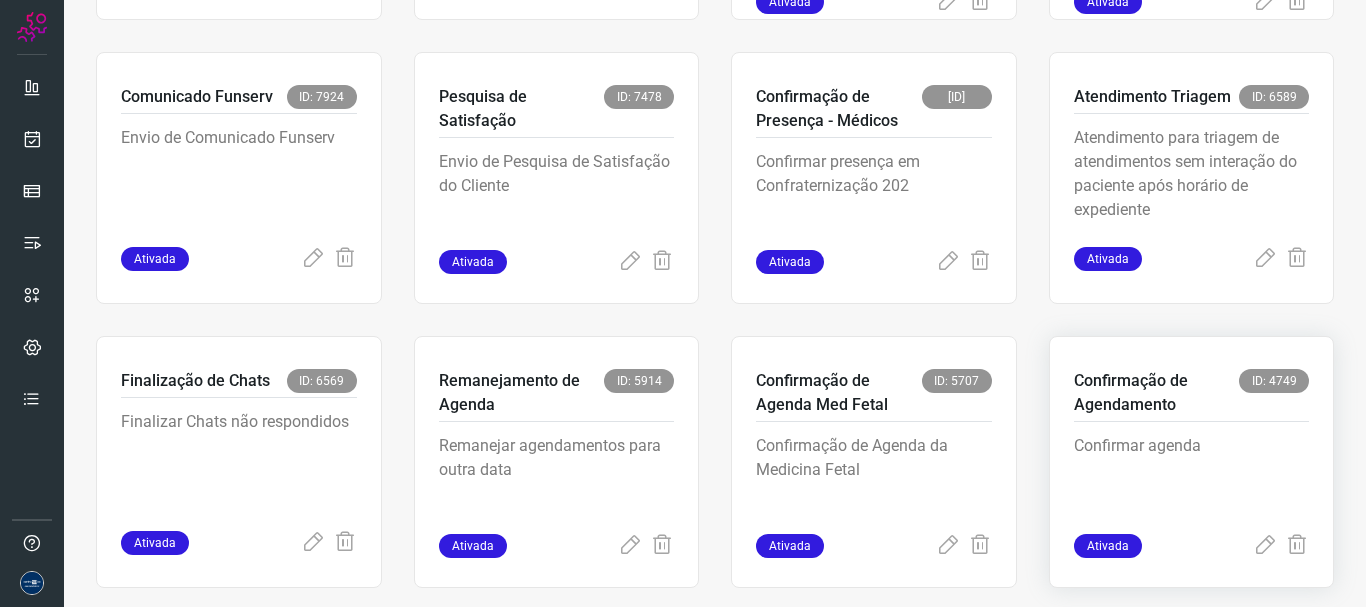 scroll, scrollTop: 422, scrollLeft: 0, axis: vertical 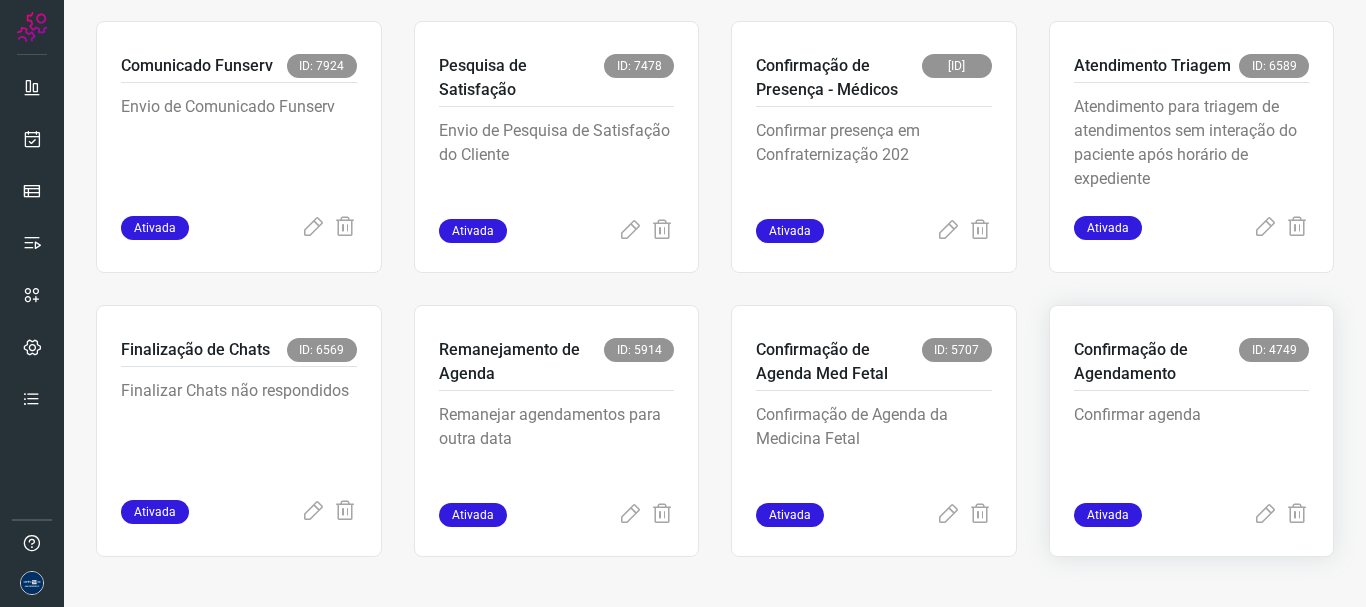 click at bounding box center [1281, 515] 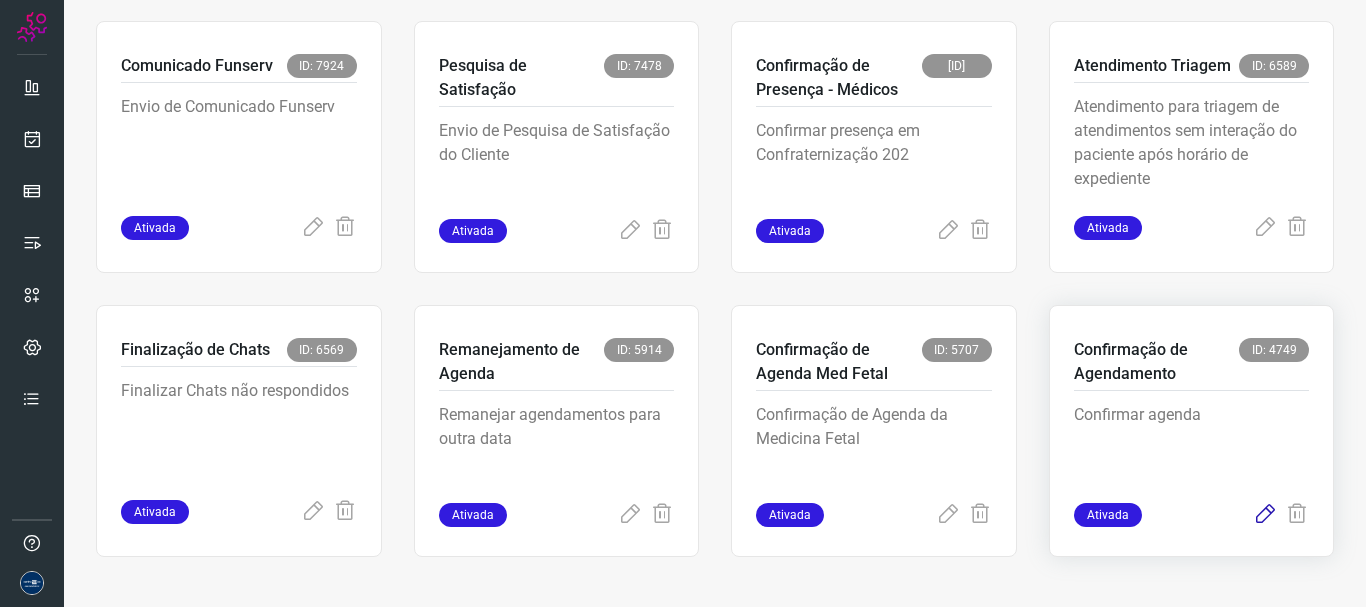 click at bounding box center (1265, 515) 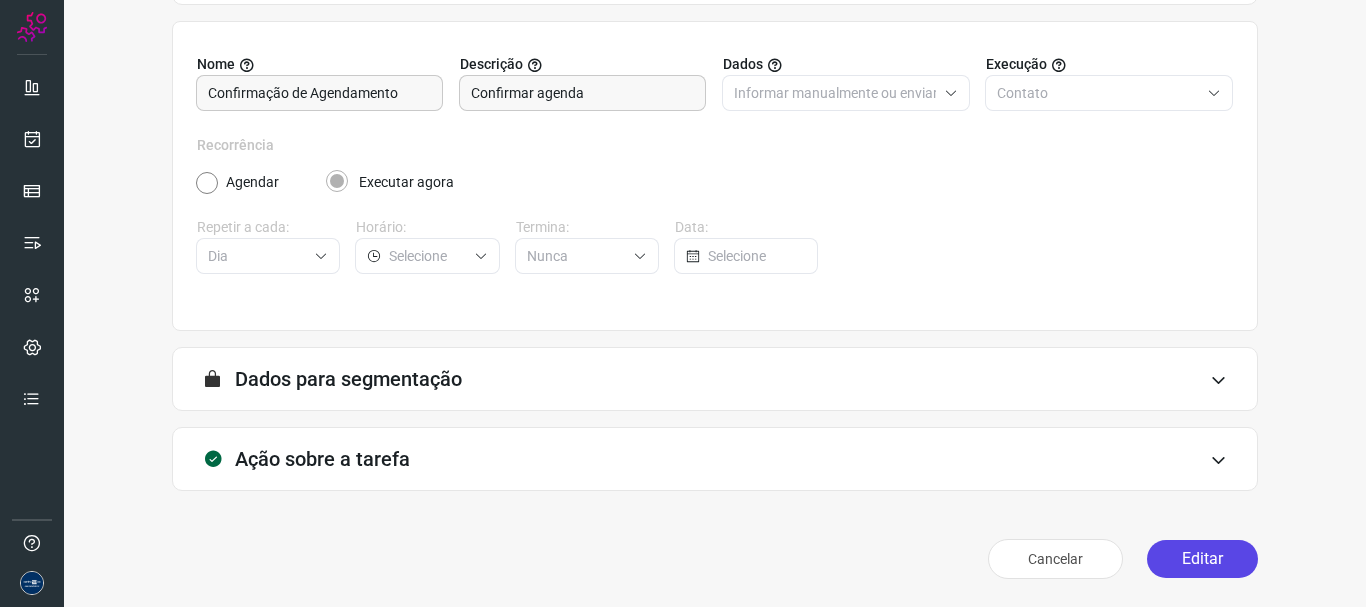 scroll, scrollTop: 174, scrollLeft: 0, axis: vertical 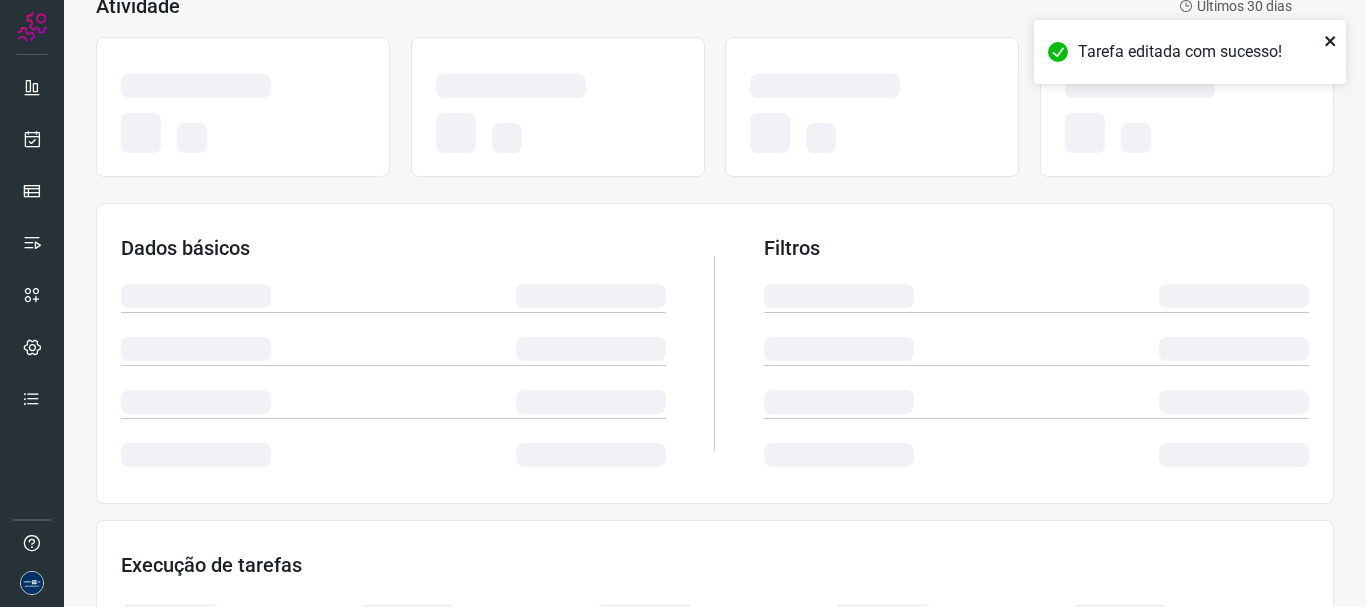 click 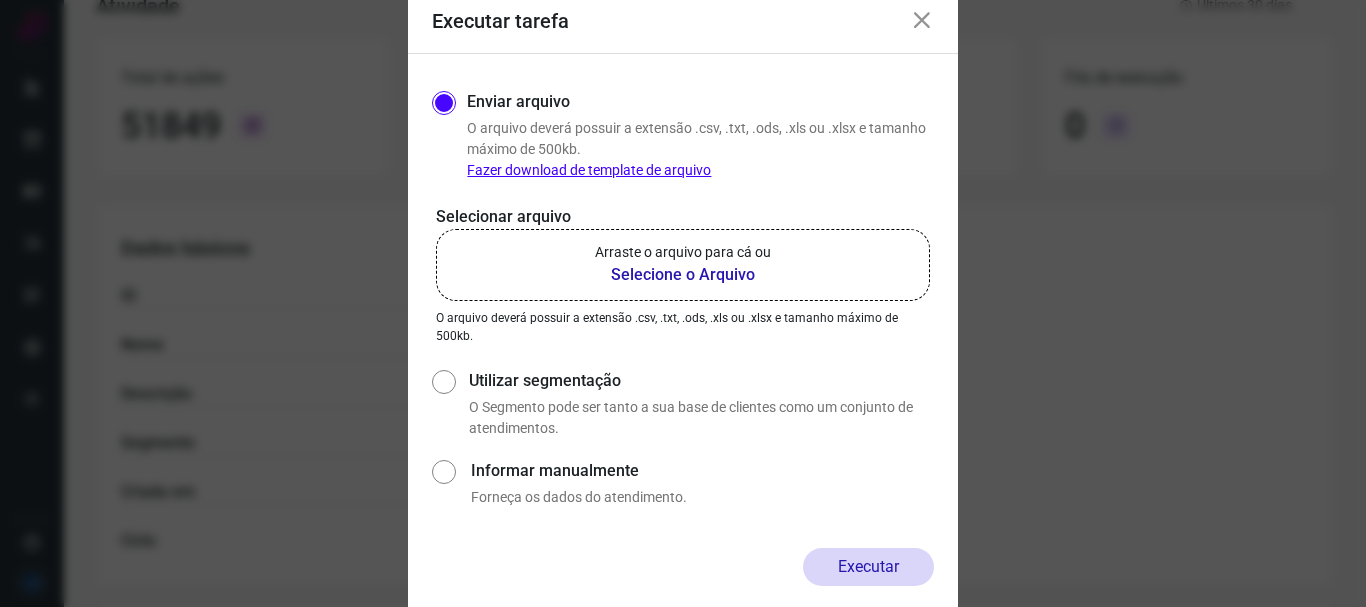click on "Selecione o Arquivo" at bounding box center (683, 275) 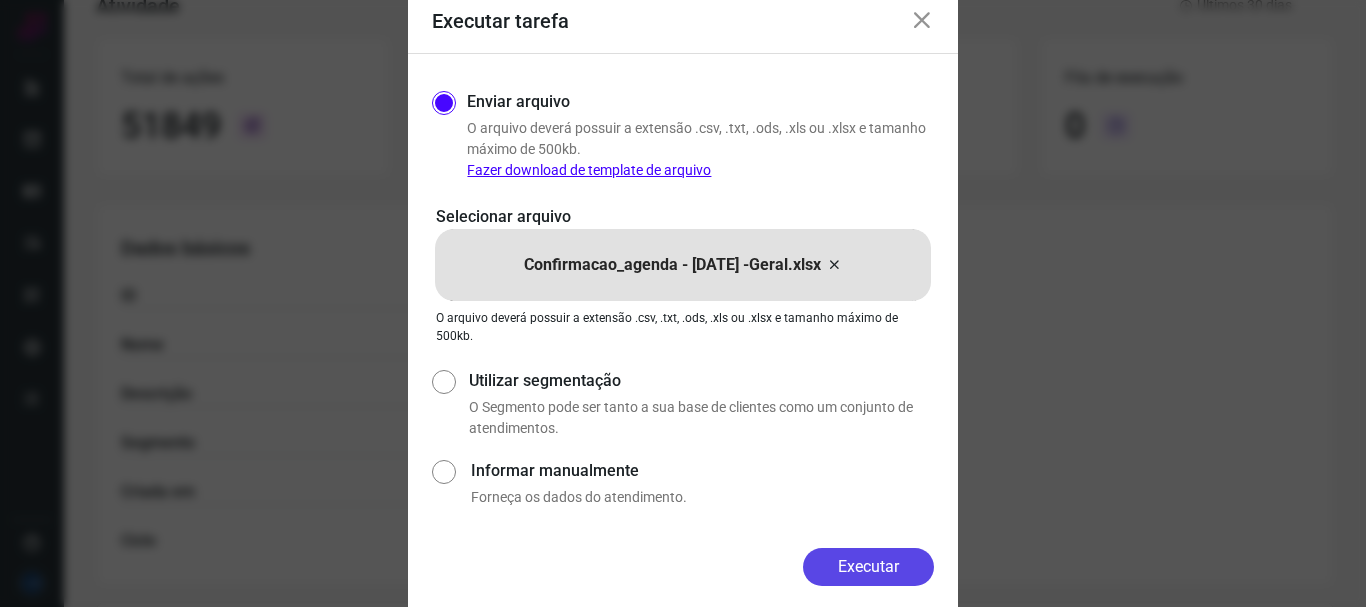 click on "Executar" at bounding box center (868, 567) 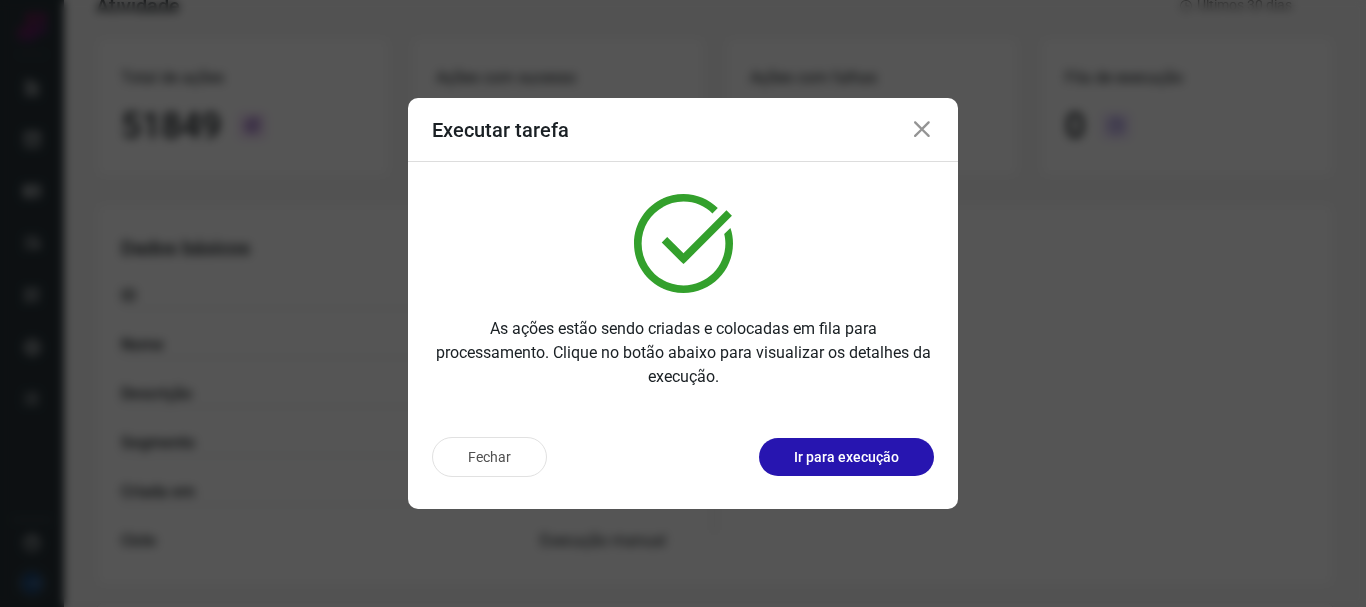 click at bounding box center [922, 130] 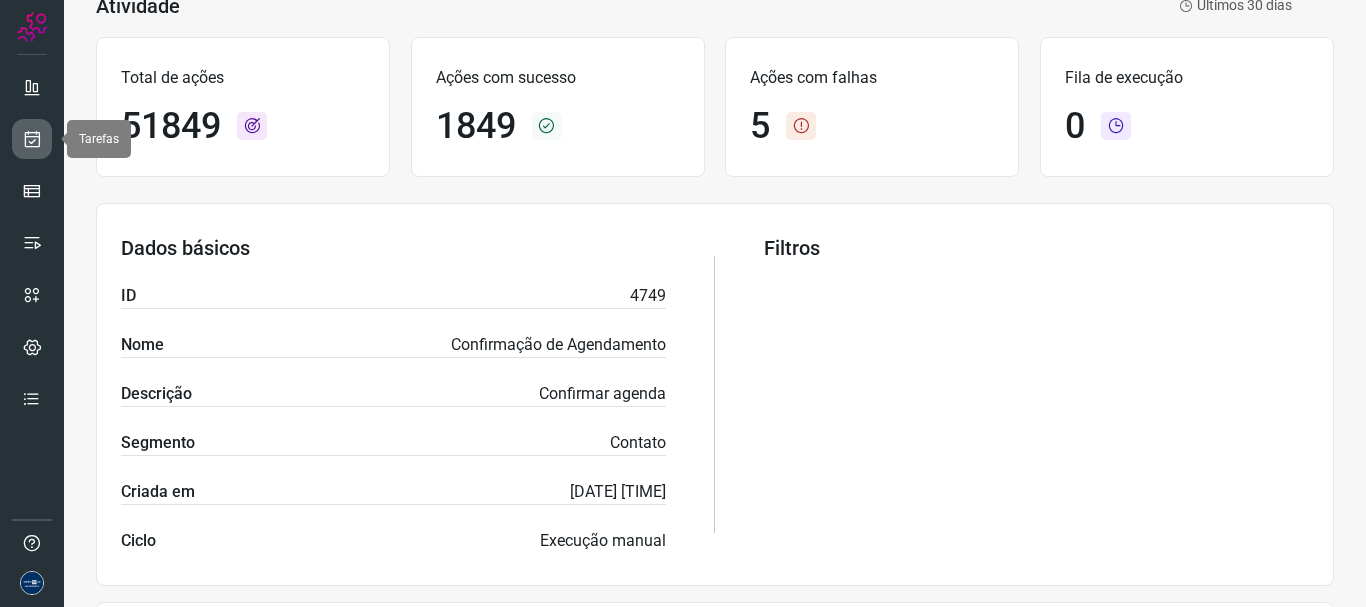 click at bounding box center [32, 139] 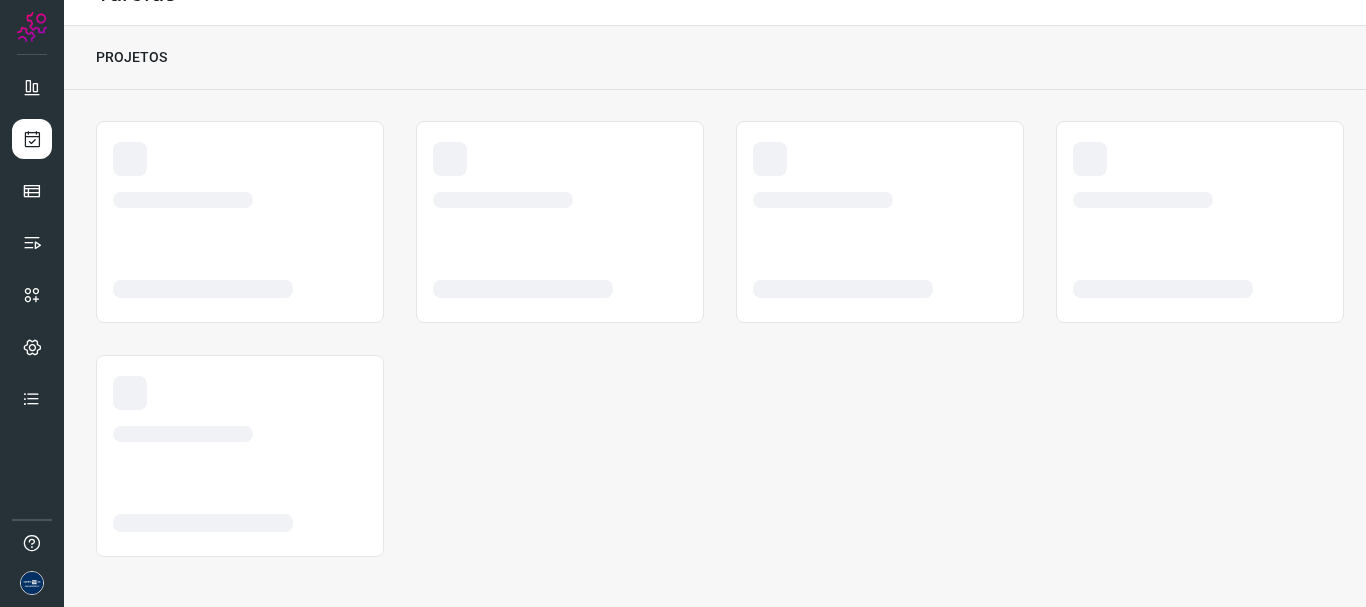 scroll, scrollTop: 0, scrollLeft: 0, axis: both 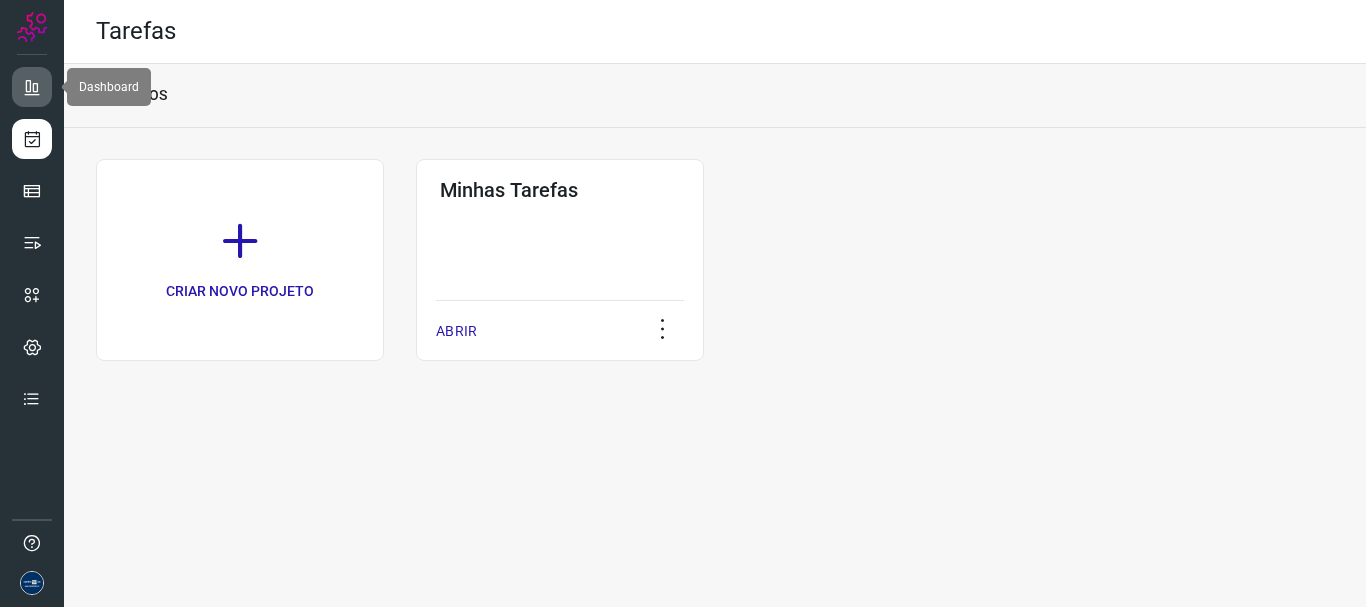click at bounding box center (32, 87) 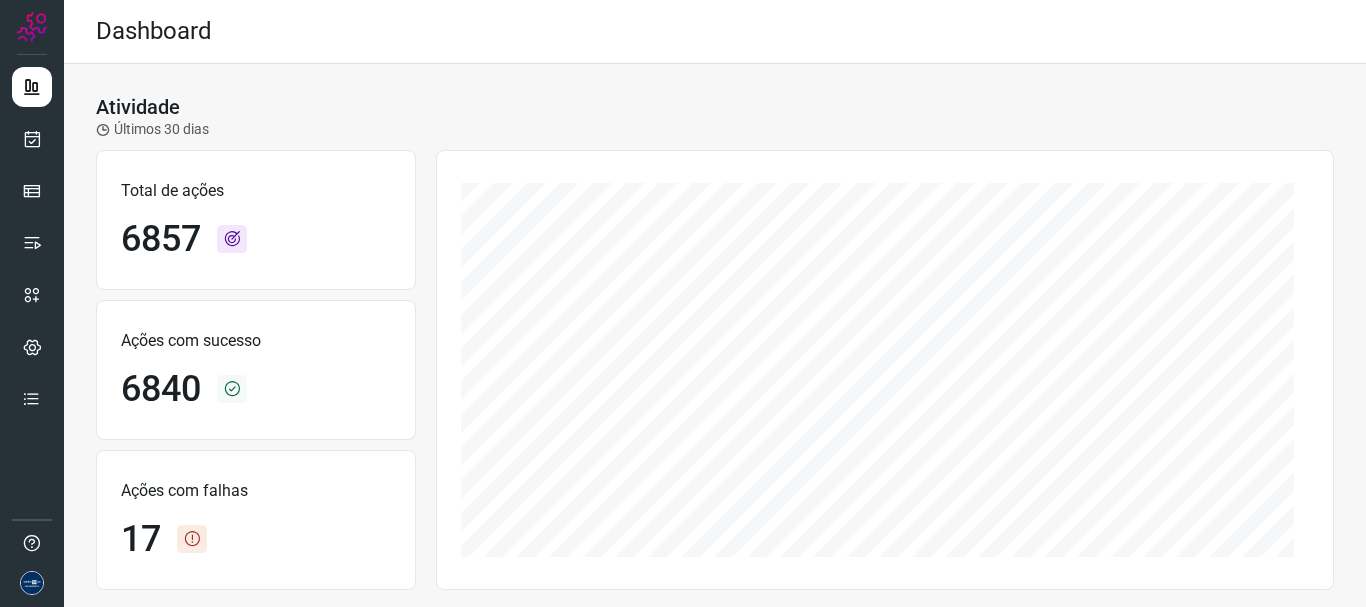 scroll, scrollTop: 600, scrollLeft: 0, axis: vertical 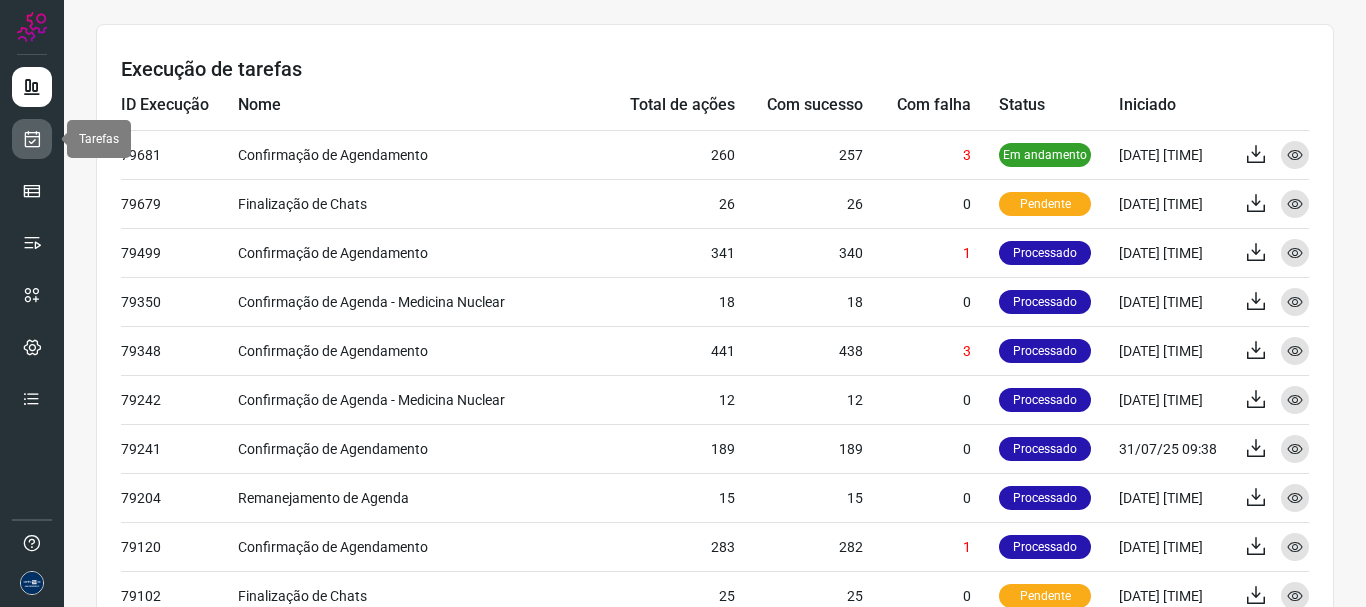 click at bounding box center (32, 139) 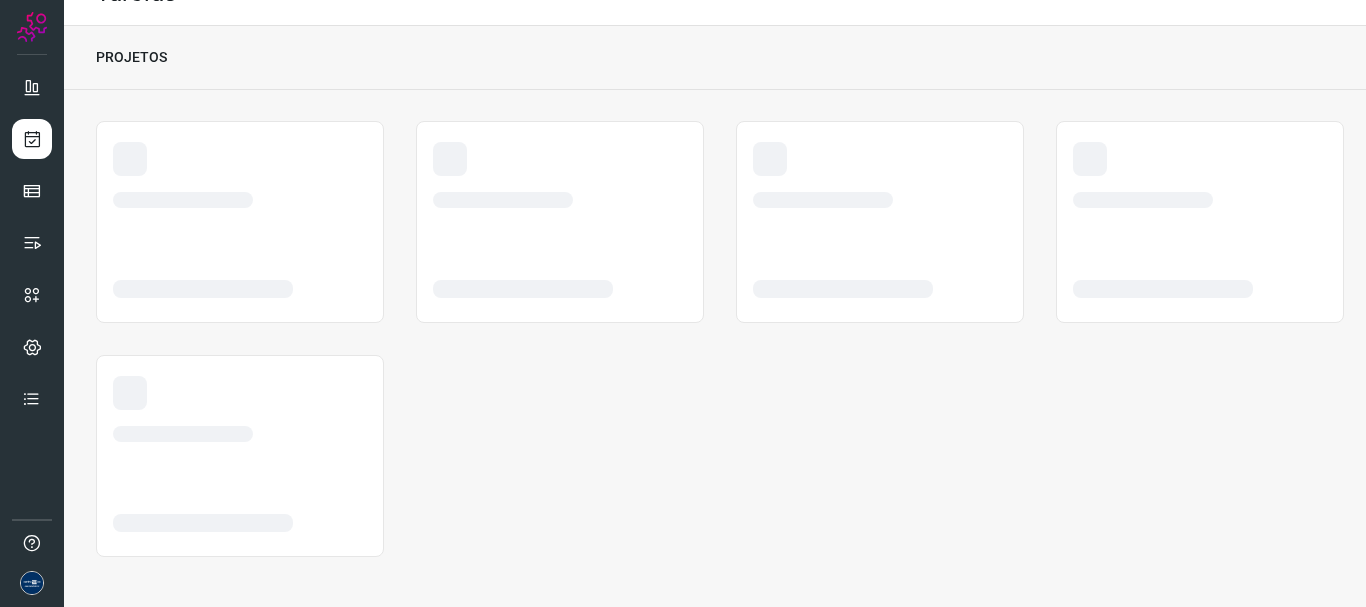 scroll, scrollTop: 0, scrollLeft: 0, axis: both 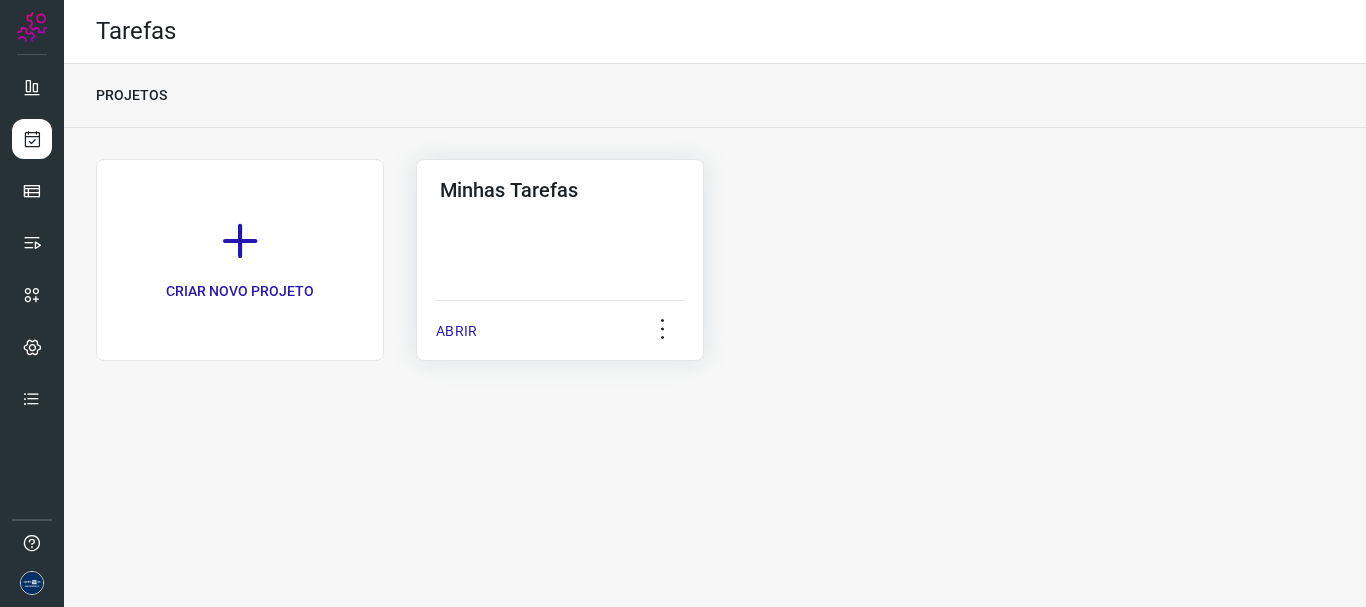 click on "ABRIR" at bounding box center [456, 331] 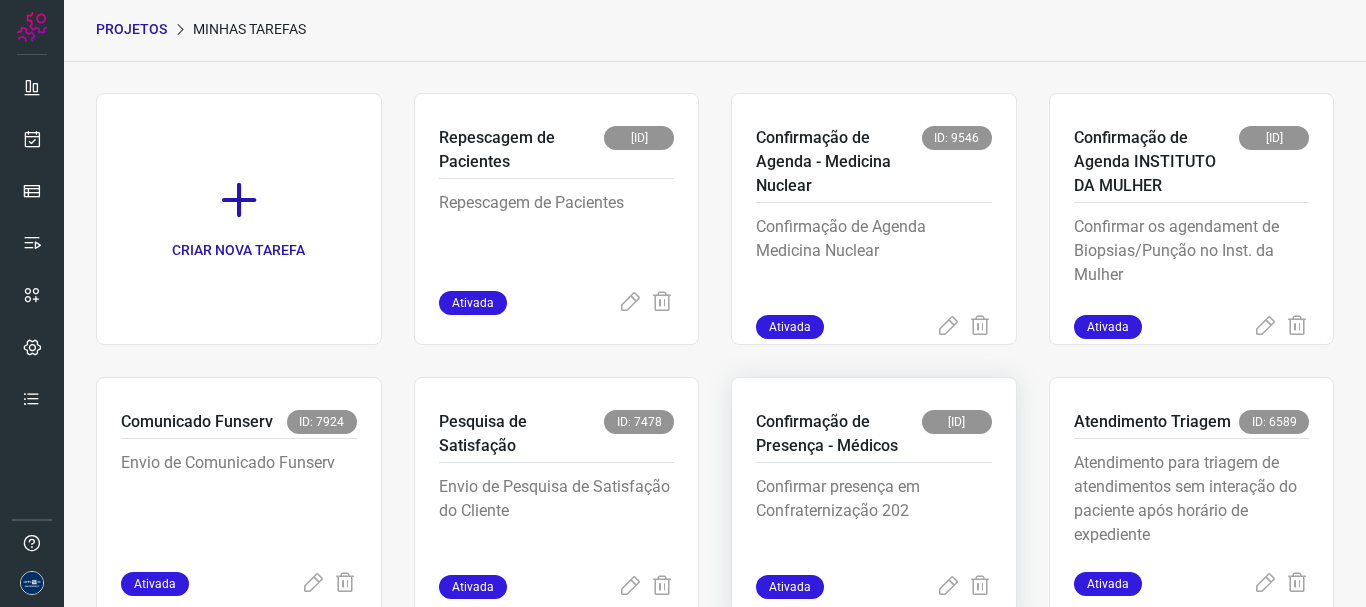 scroll, scrollTop: 200, scrollLeft: 0, axis: vertical 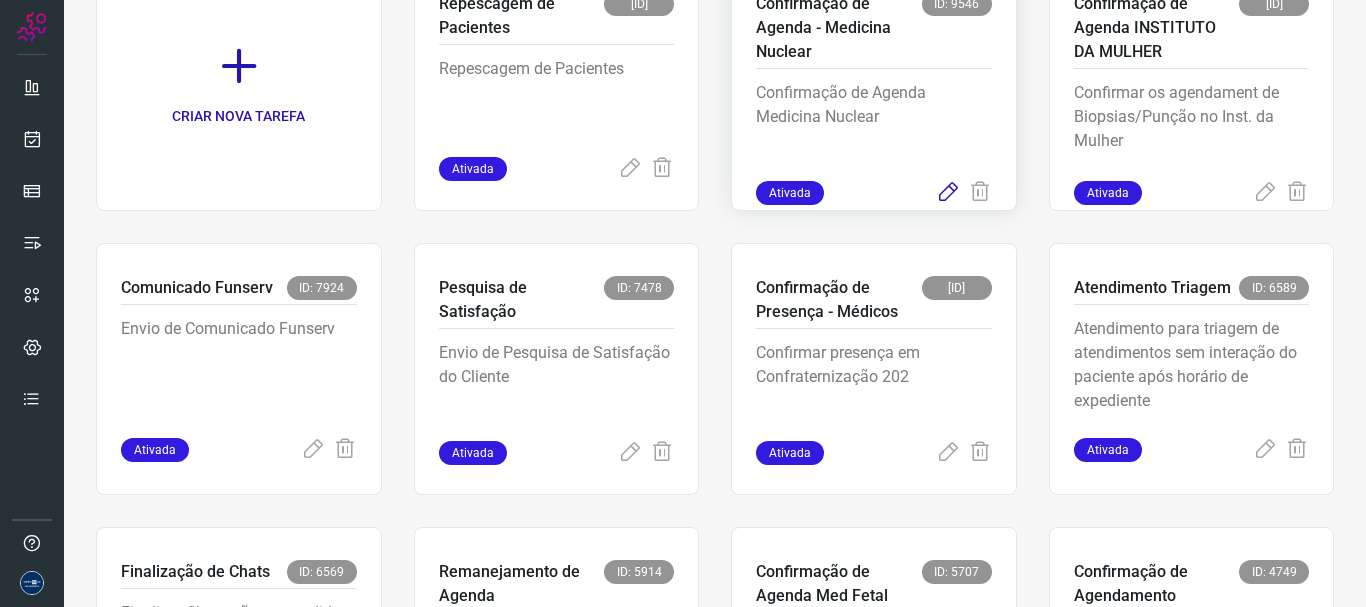 click at bounding box center (948, 193) 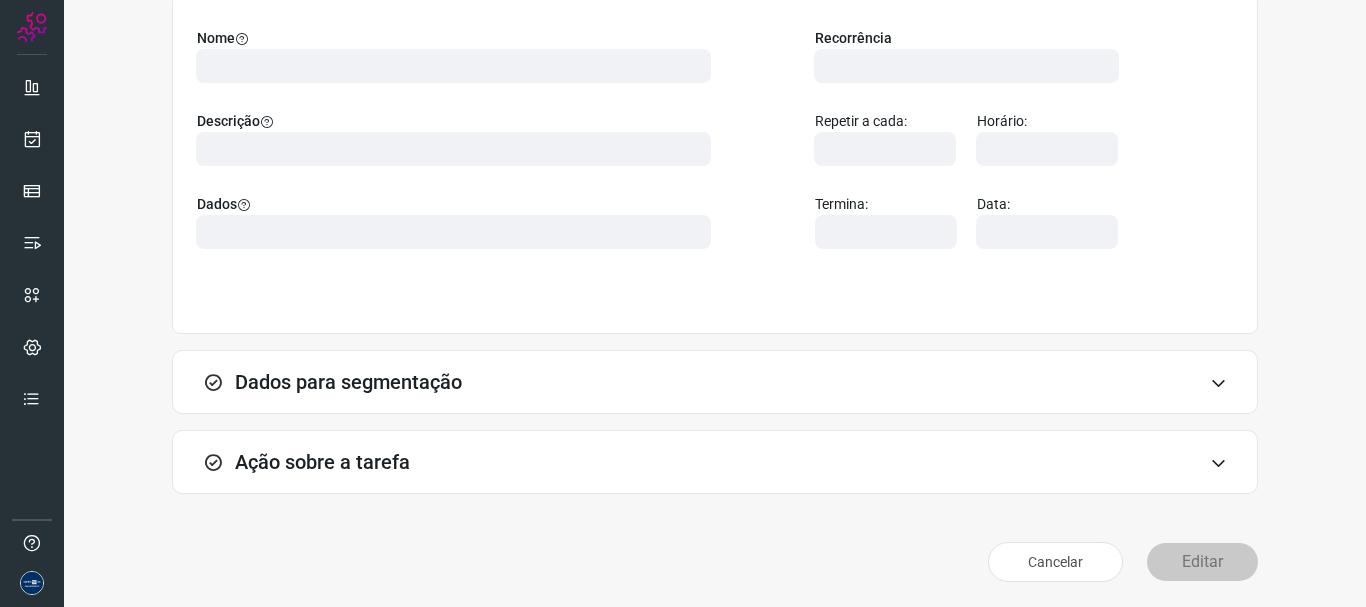 scroll, scrollTop: 174, scrollLeft: 0, axis: vertical 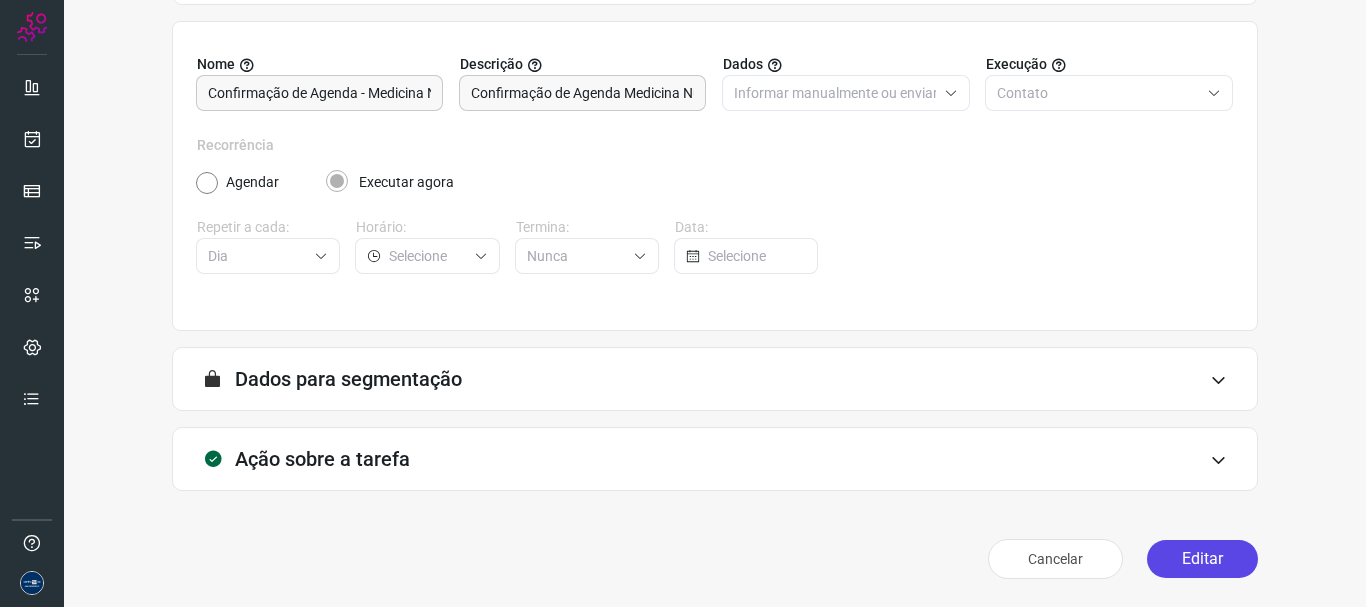 click on "Editar" at bounding box center (1202, 559) 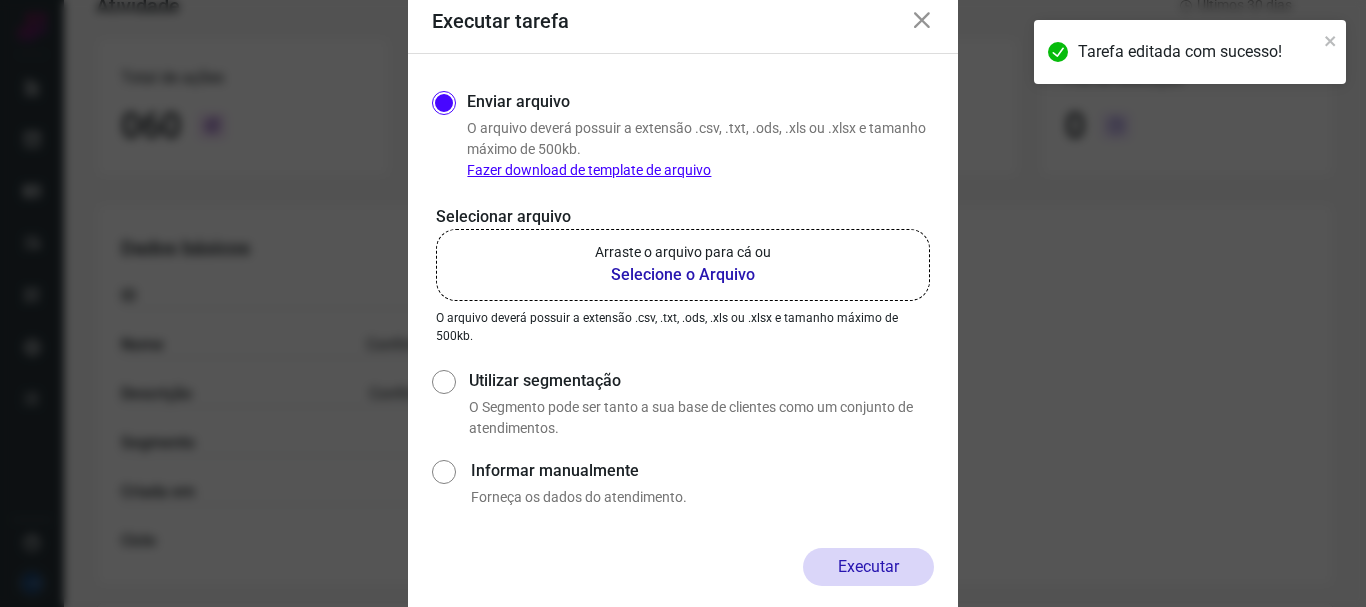 click on "Arraste o arquivo para cá ou Selecione o Arquivo" 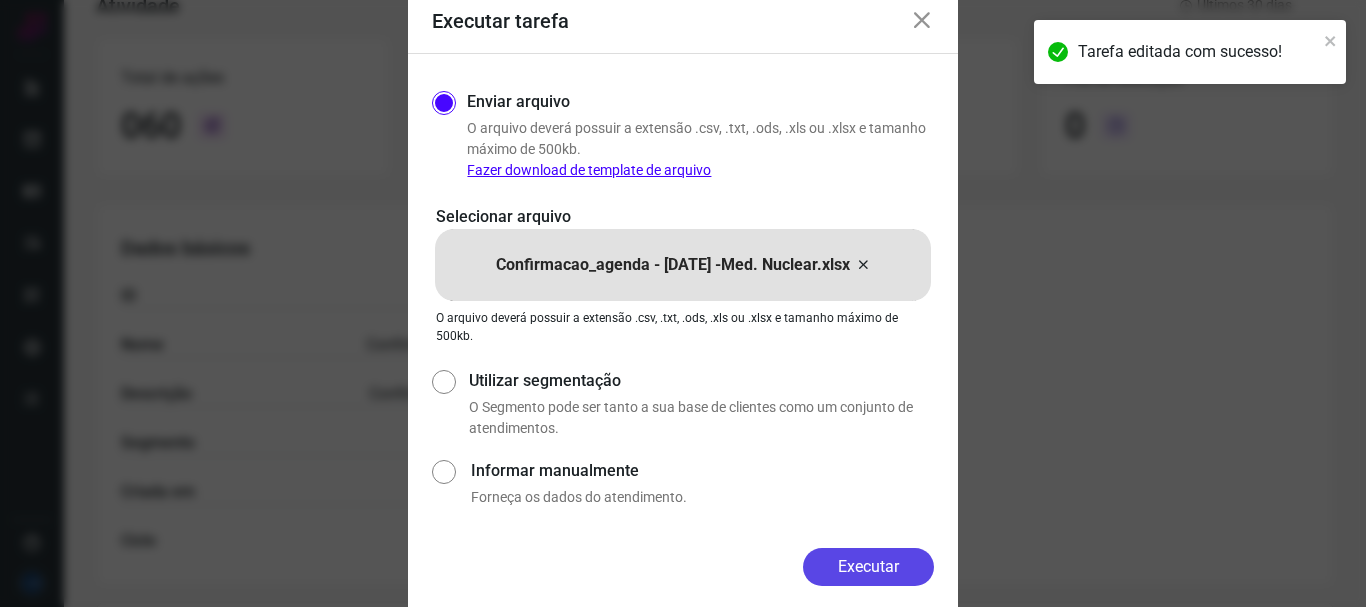 click on "Executar" at bounding box center [868, 567] 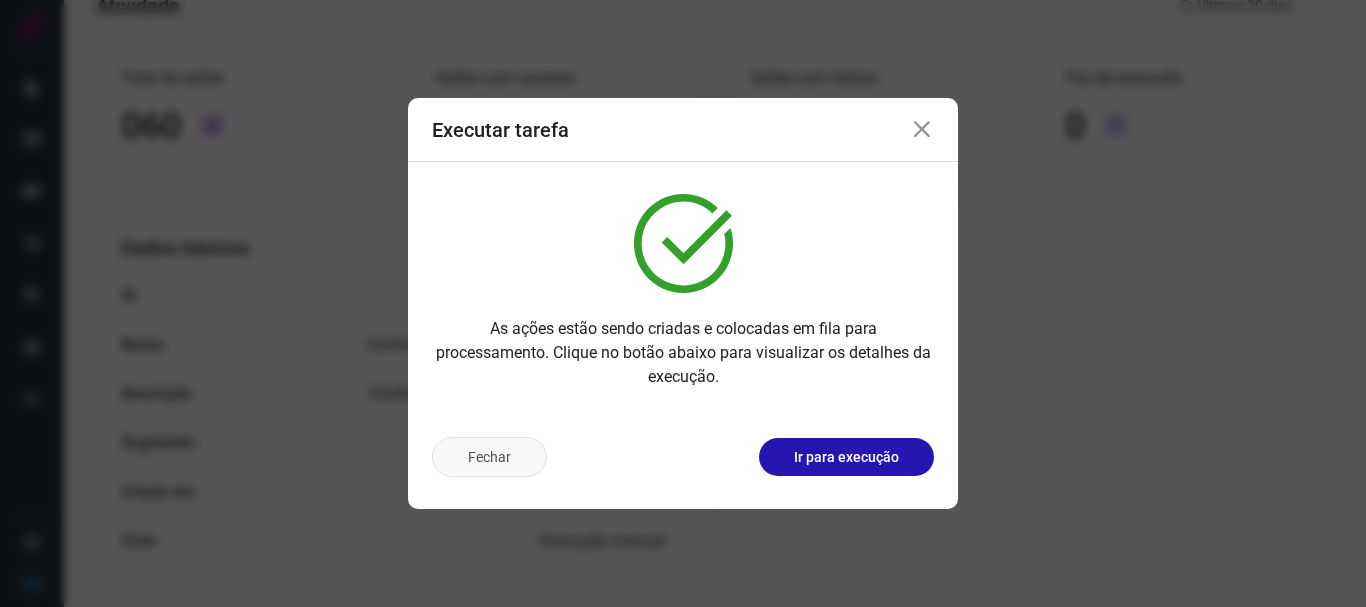 click on "Fechar" at bounding box center (489, 457) 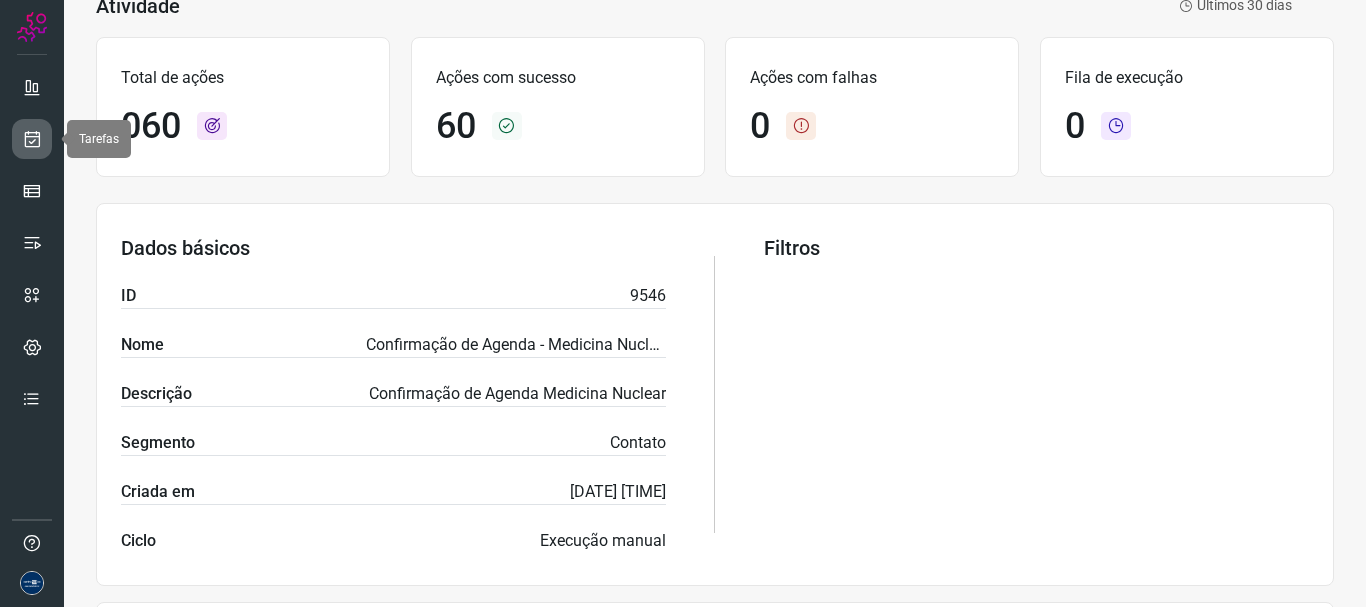 click at bounding box center [32, 139] 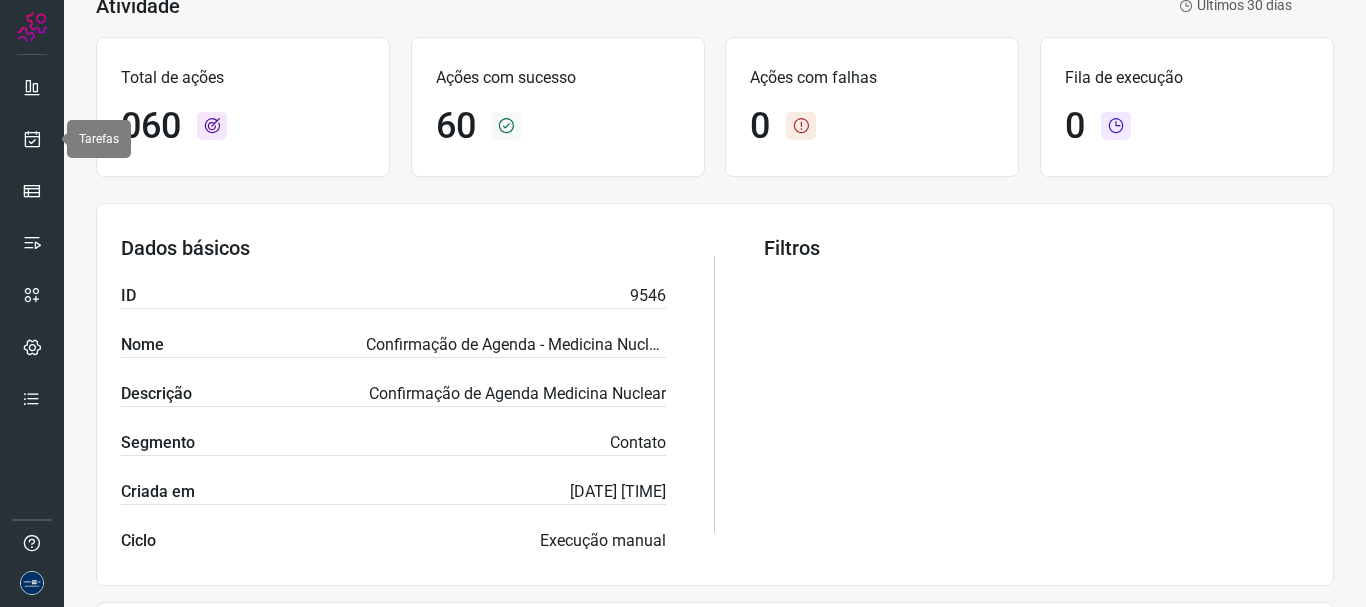 scroll, scrollTop: 38, scrollLeft: 0, axis: vertical 